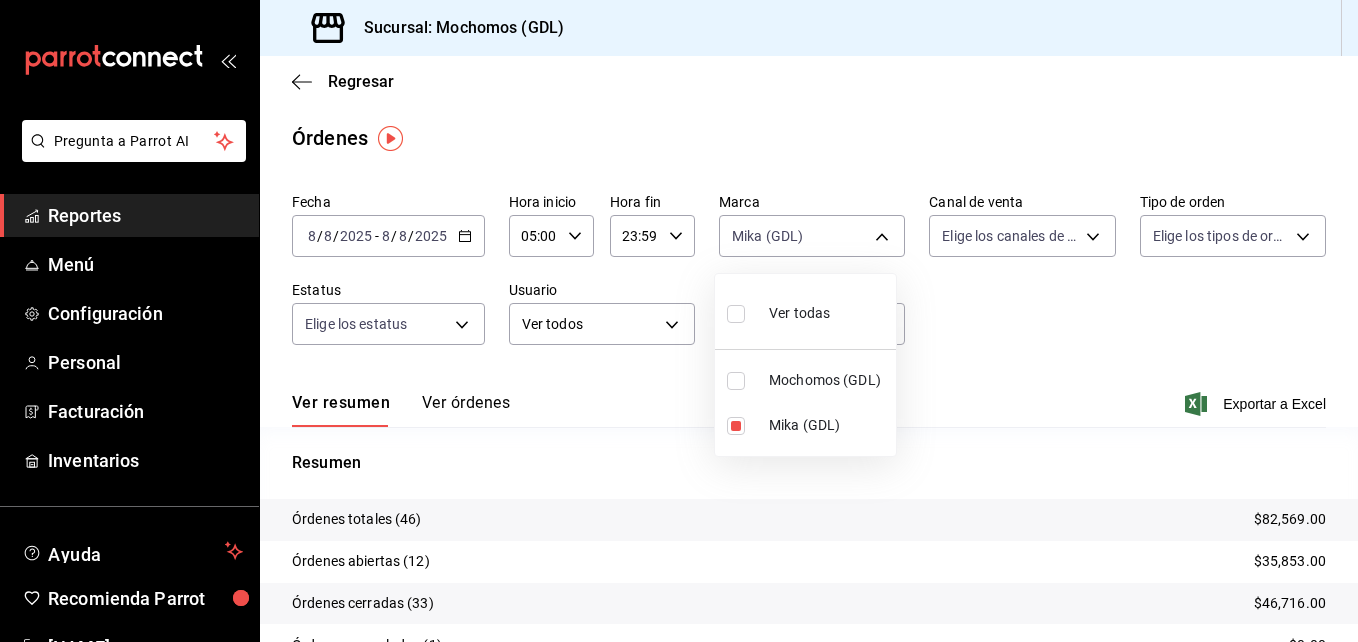 scroll, scrollTop: 0, scrollLeft: 0, axis: both 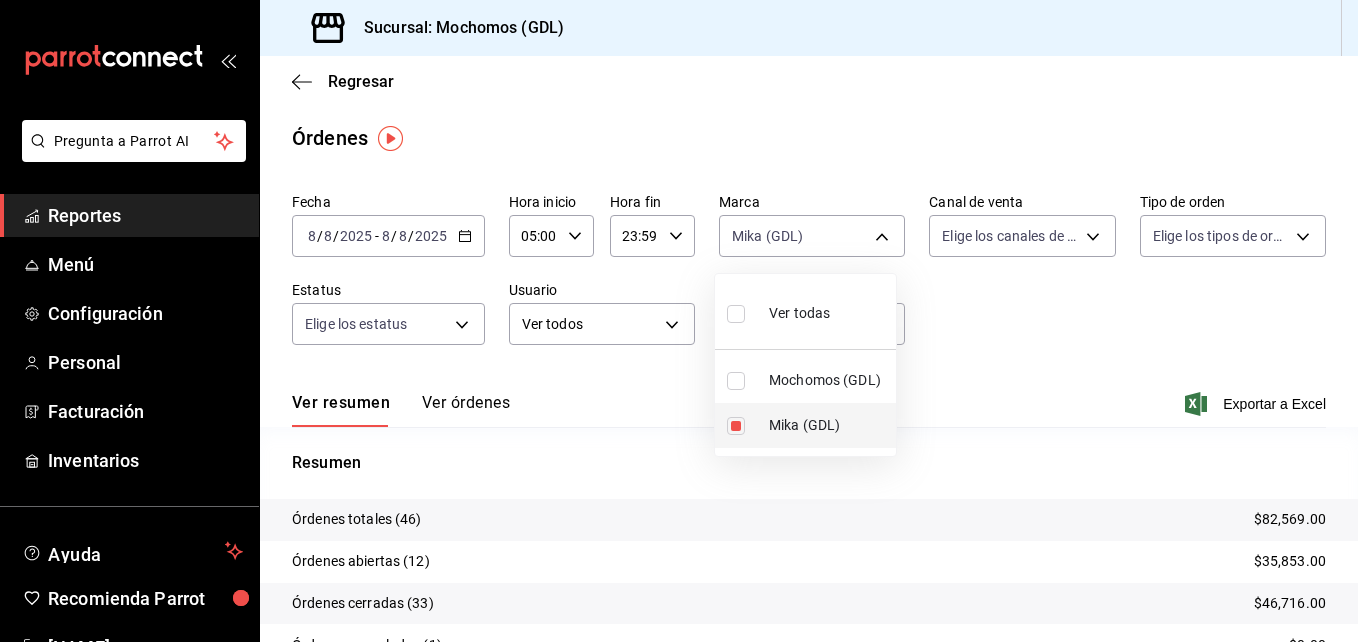 click at bounding box center (736, 426) 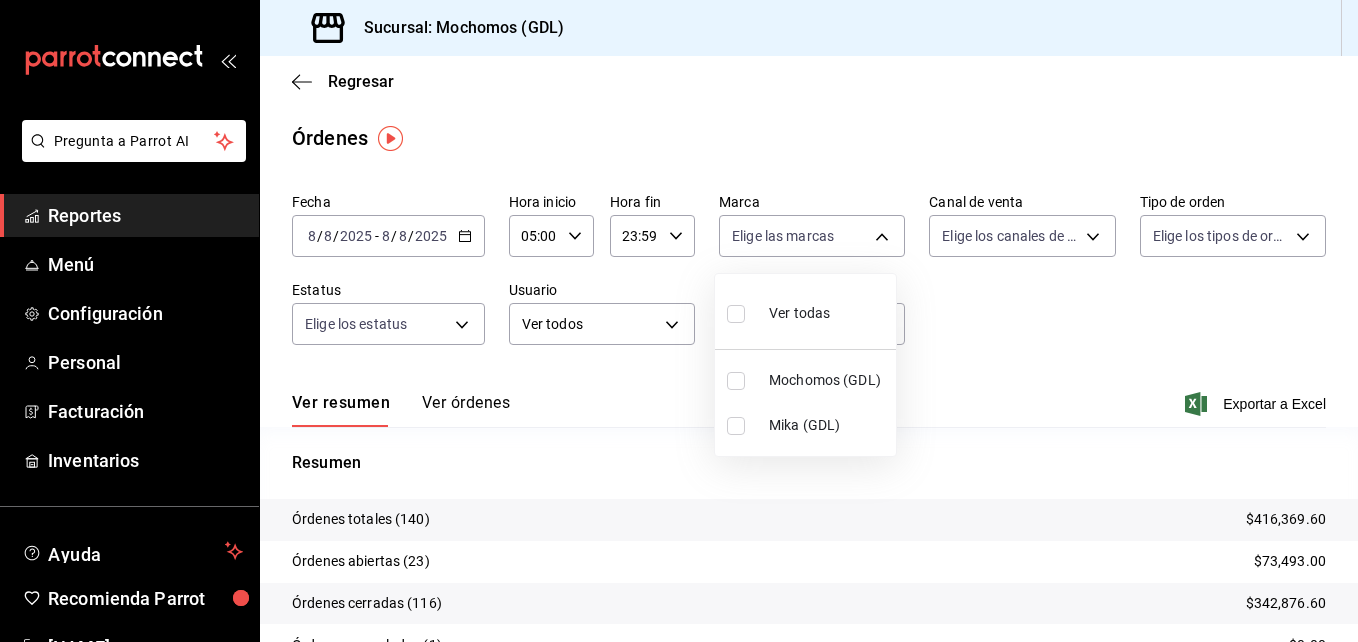 click at bounding box center (736, 426) 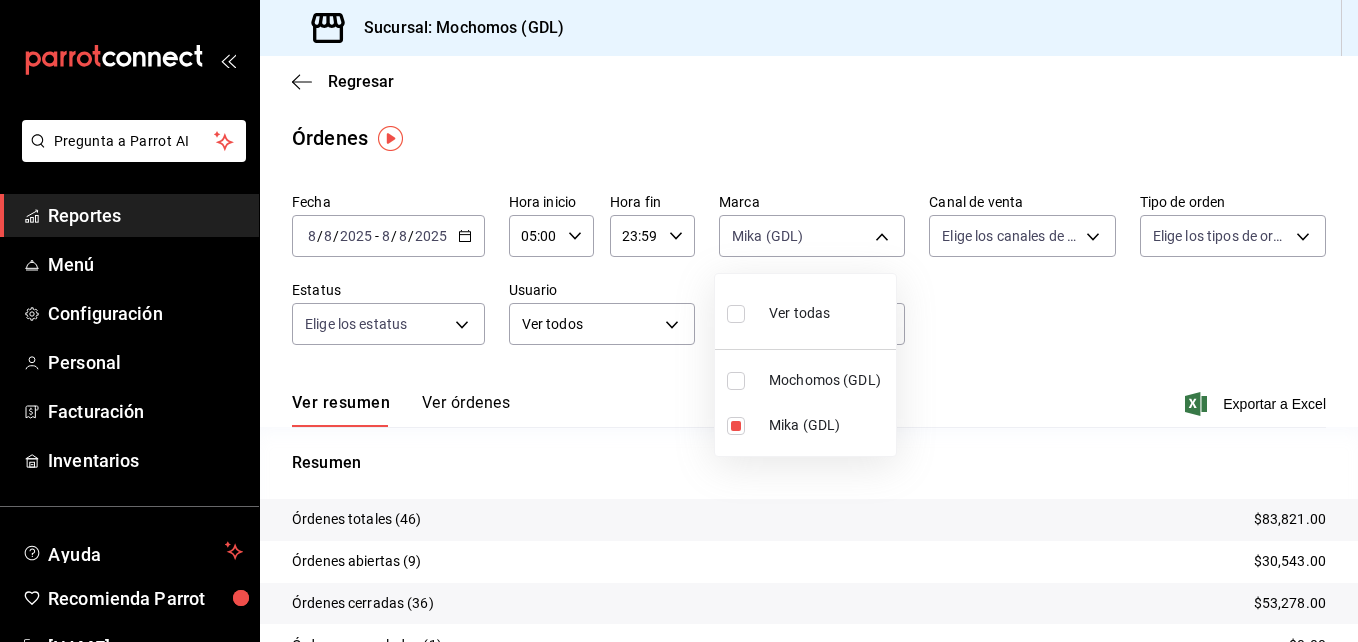 click at bounding box center (679, 321) 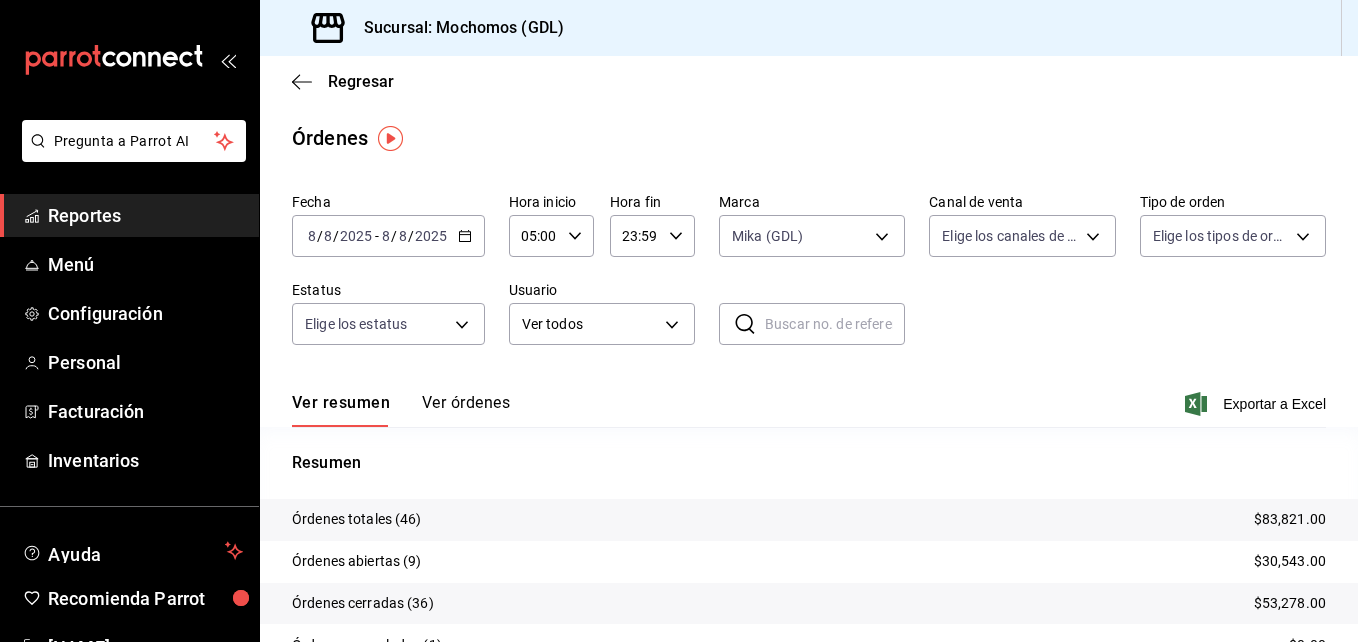 click 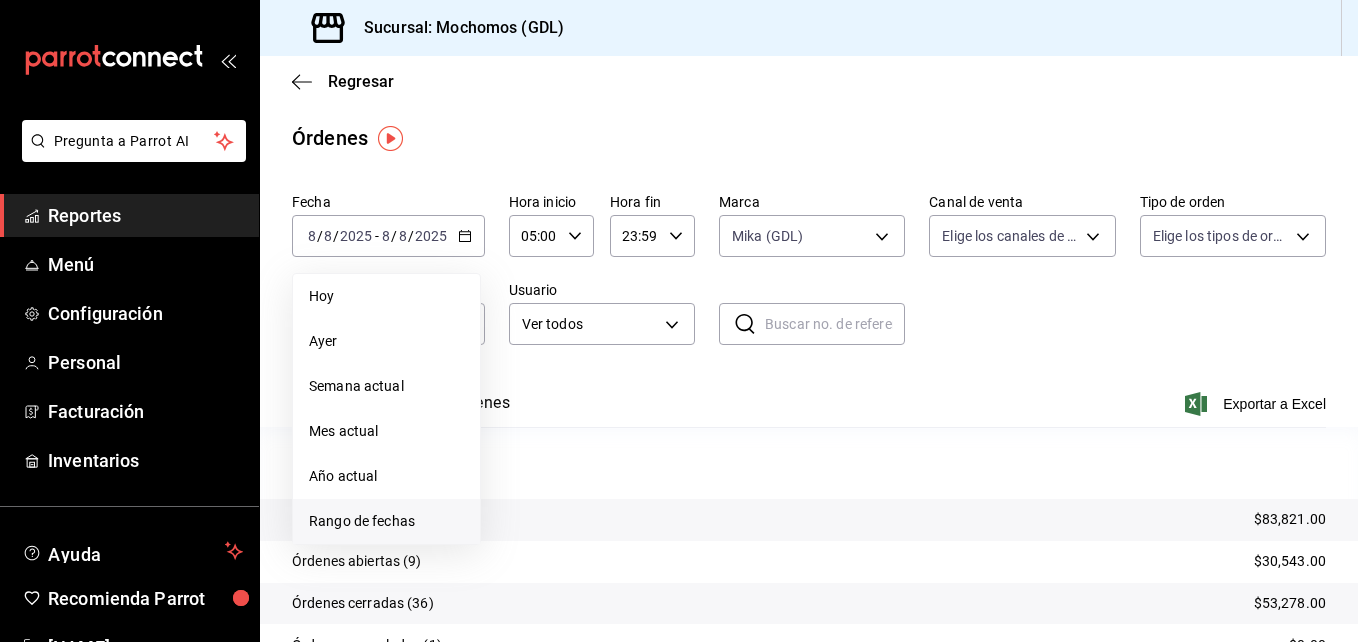 click on "Rango de fechas" at bounding box center (386, 521) 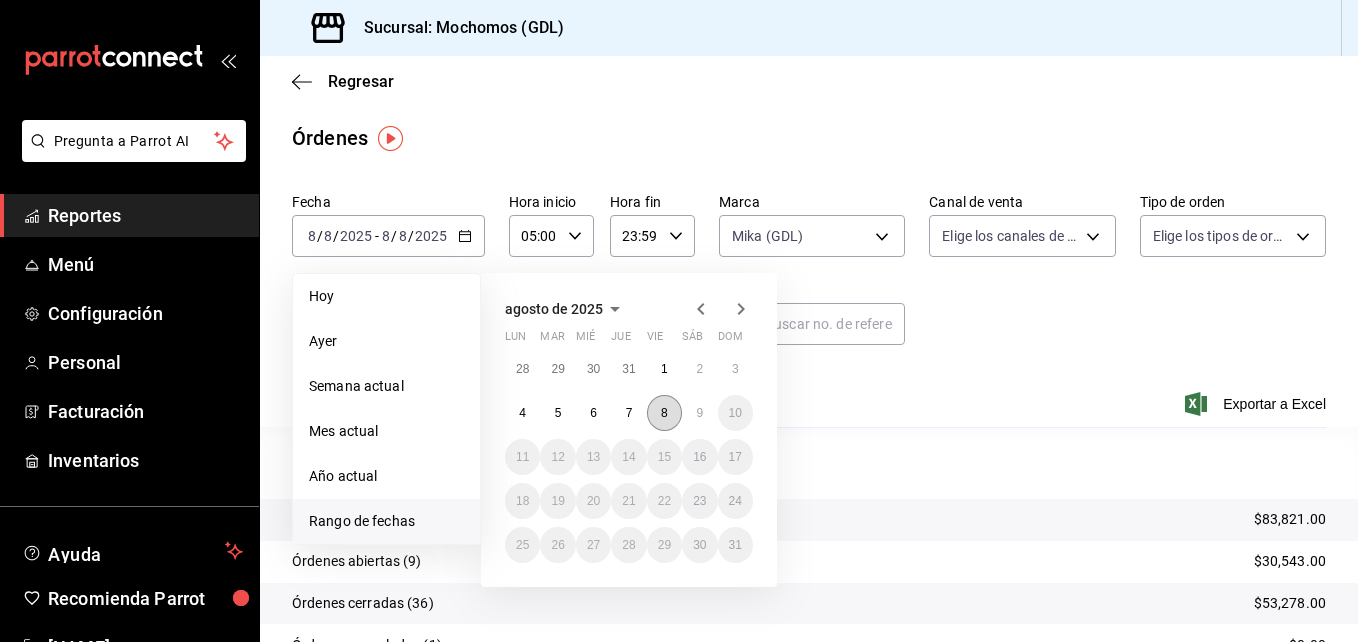 click on "8" at bounding box center (664, 413) 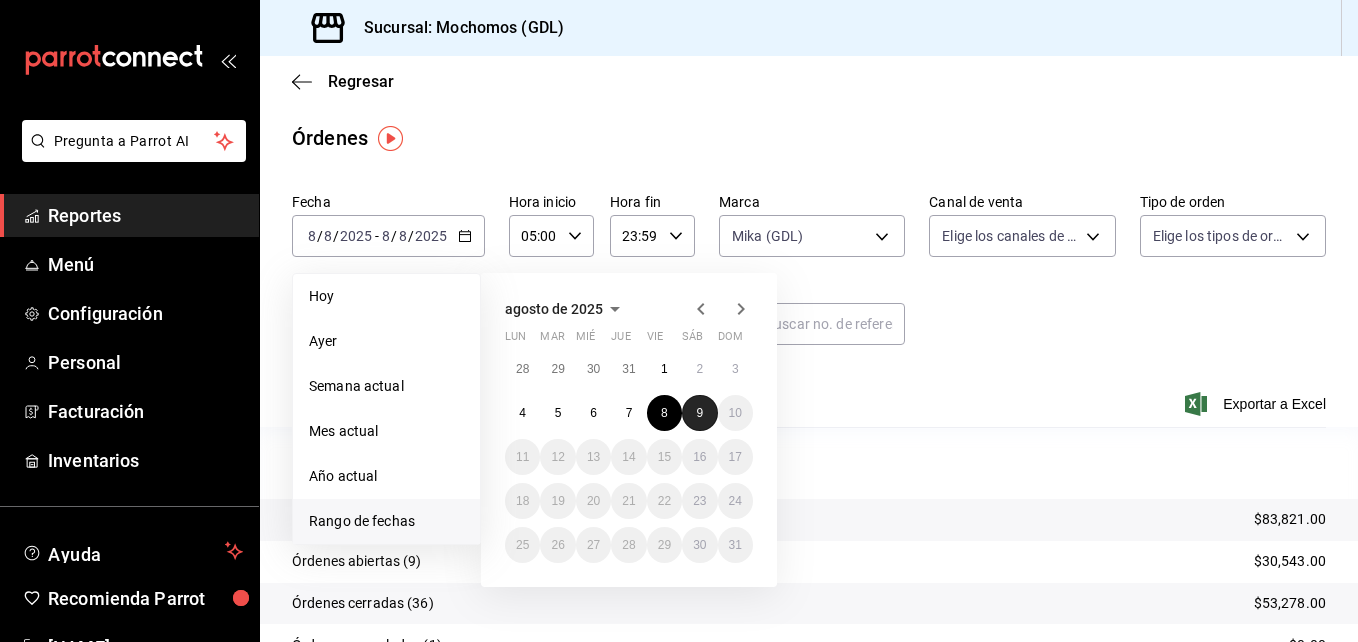 click on "9" at bounding box center (699, 413) 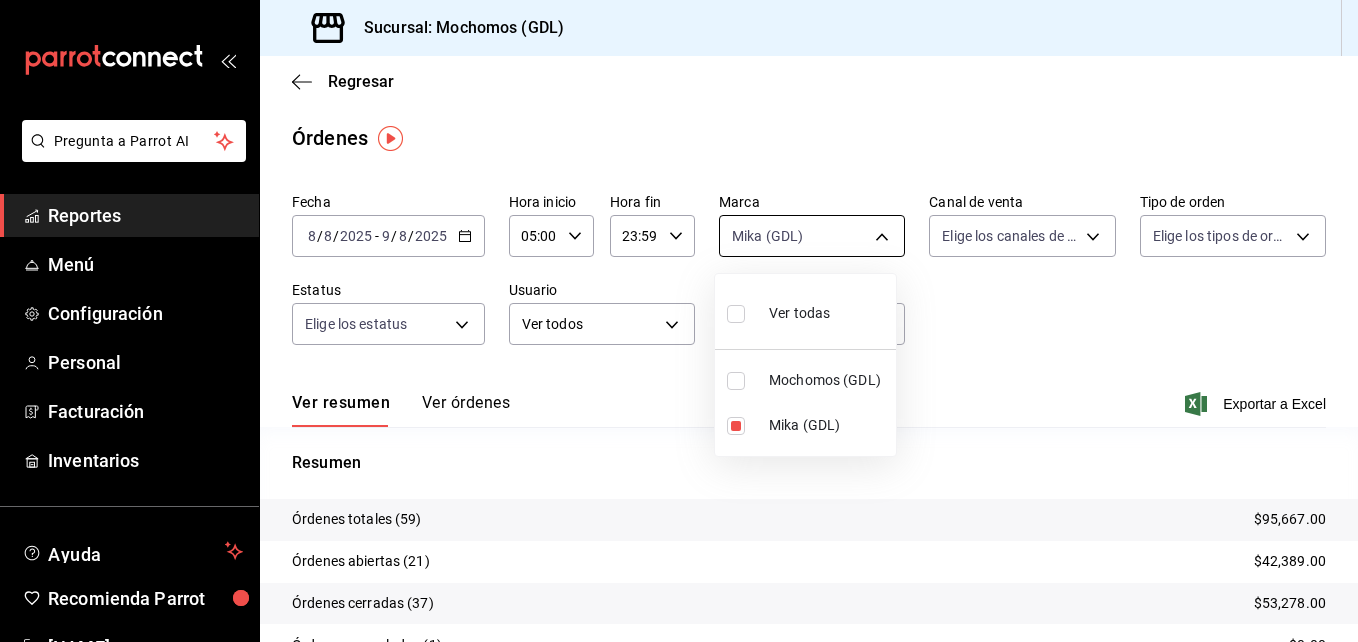 click on "Pregunta a Parrot AI Reportes   Menú   Configuración   Personal   Facturación   Inventarios   Ayuda Recomienda Parrot   [NAME]   Sugerir nueva función   Sucursal: Mochomos (GDL) Regresar Órdenes Fecha 2025-08-08 8 / 8 / 2025 - 2025-08-09 9 / 8 / 2025 Hora inicio 05:00 Hora inicio Hora fin 23:59 Hora fin Marca Mika (GDL) [UUID] Canal de venta Elige los canales de venta Tipo de orden Elige los tipos de orden Estatus Elige los estatus Usuario Ver todos ALL ​ ​ Ver resumen Ver órdenes Exportar a Excel Resumen Órdenes totales (59) $95,667.00 Órdenes abiertas (21) $42,389.00 Órdenes cerradas (37) $53,278.00 Órdenes canceladas (1) $0.00 Órdenes negadas (0) $0.00 ¿Quieres ver el consumo promedio por orden y comensal? Ve al reporte de Ticket promedio Pregunta a Parrot AI Reportes   Menú   Configuración   Personal   Facturación   Inventarios   Ayuda Recomienda Parrot   [NAME]   Sugerir nueva función   GANA 1 MES GRATIS EN TU SUSCRIPCIÓN AQUÍ Ir a video" at bounding box center [679, 321] 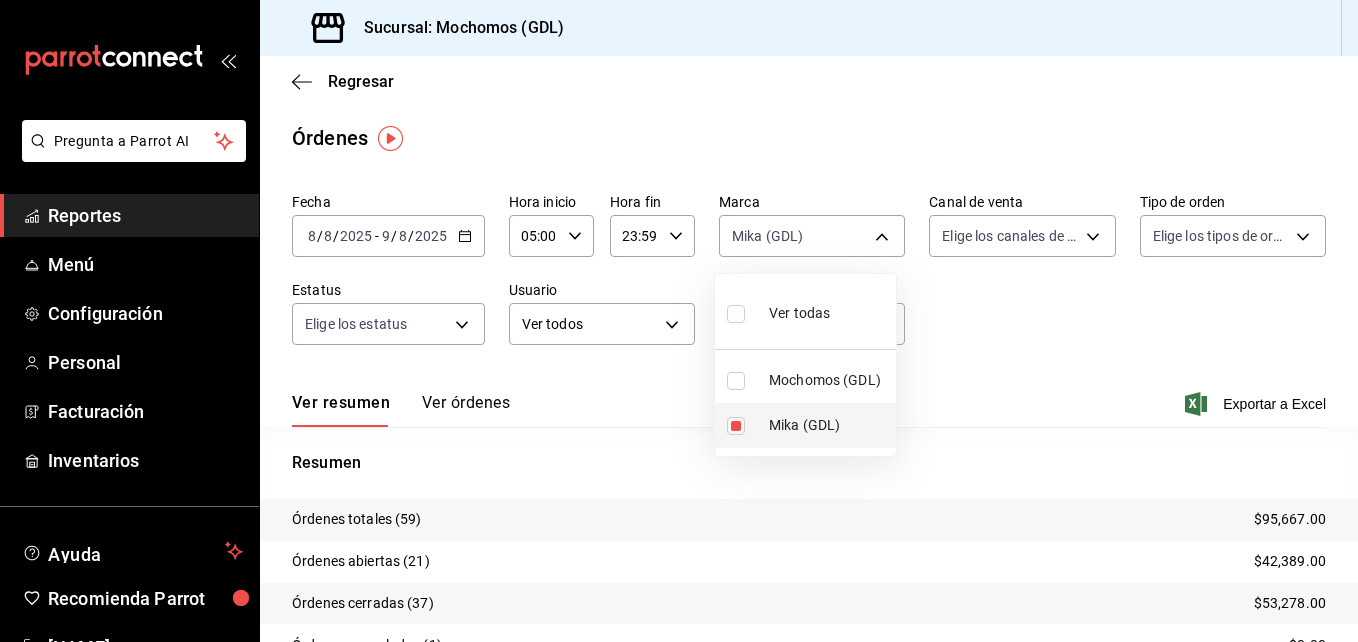 click at bounding box center [736, 426] 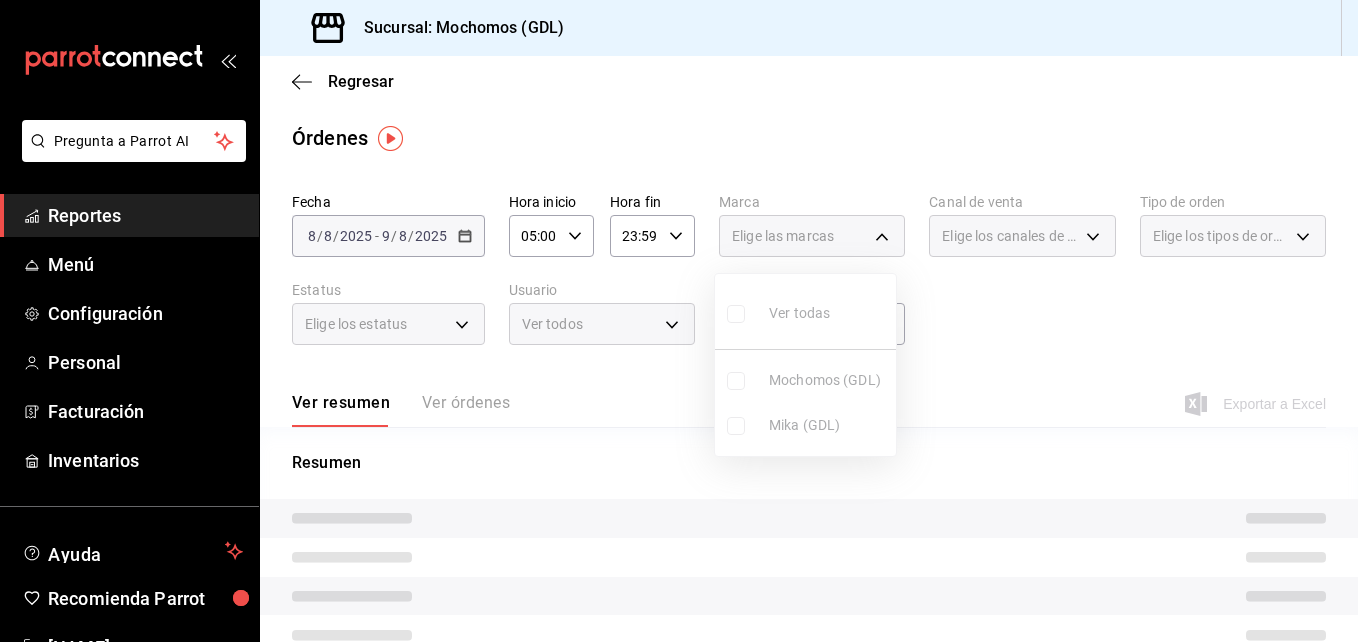 type 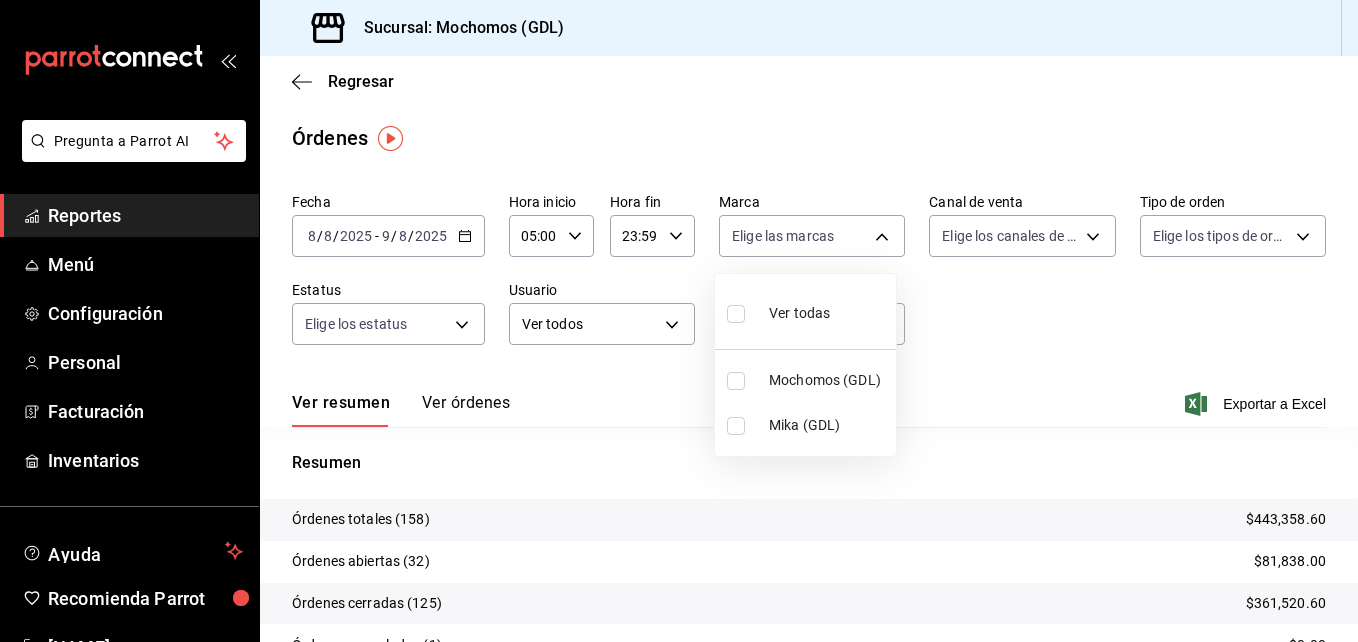click at bounding box center (736, 426) 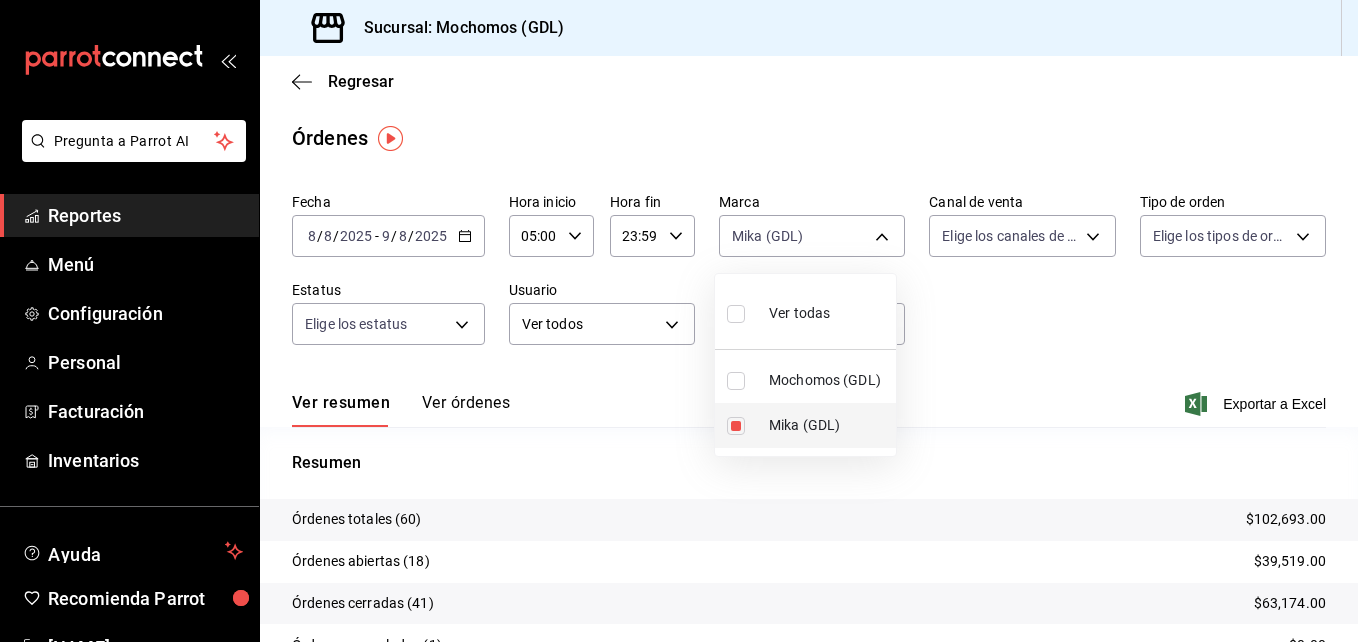 click at bounding box center [736, 426] 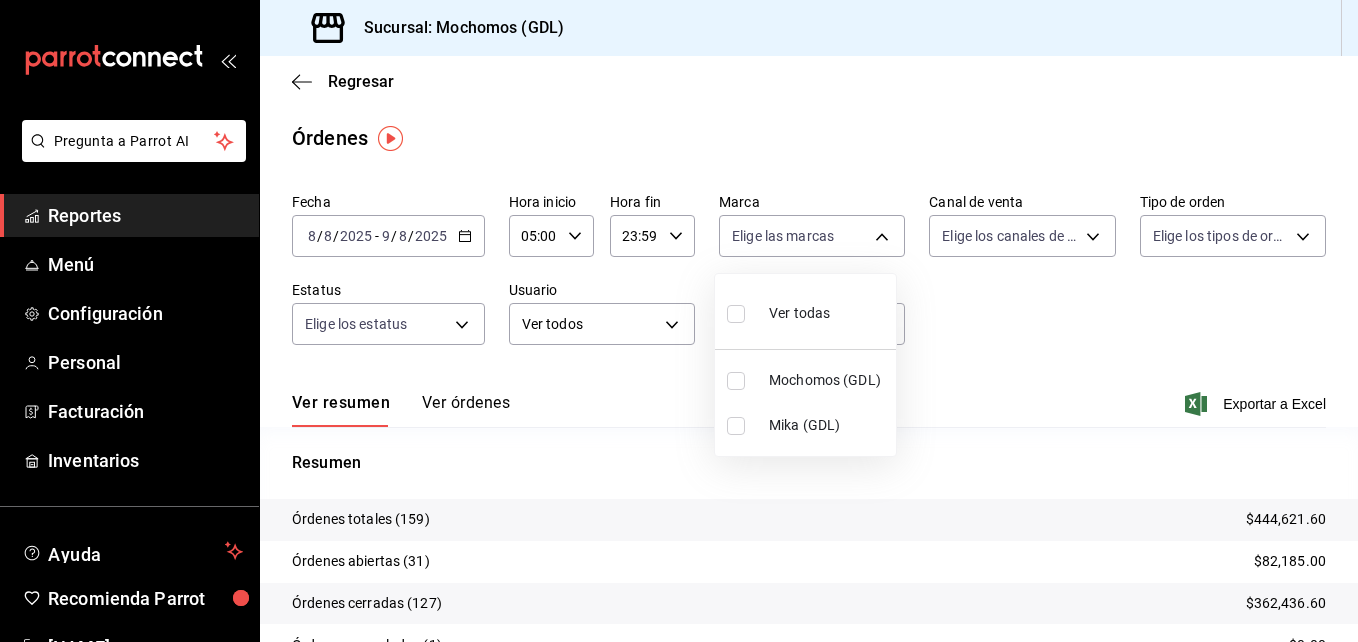 click at bounding box center (736, 426) 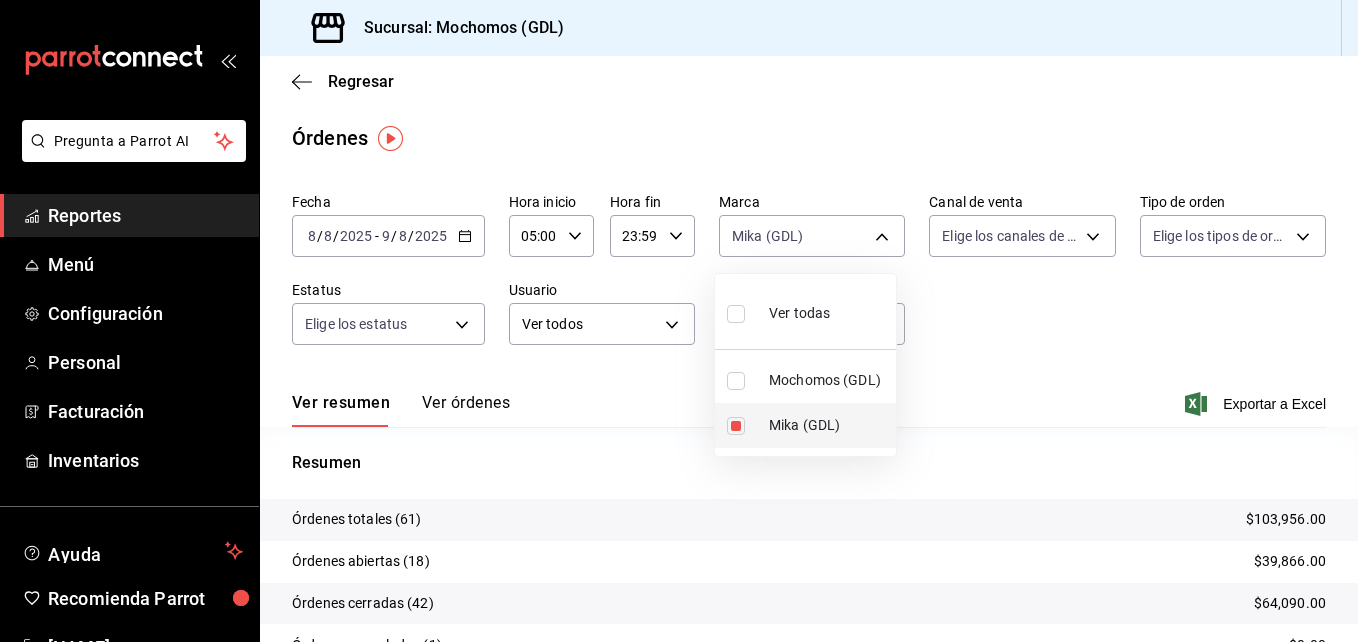 click at bounding box center [736, 426] 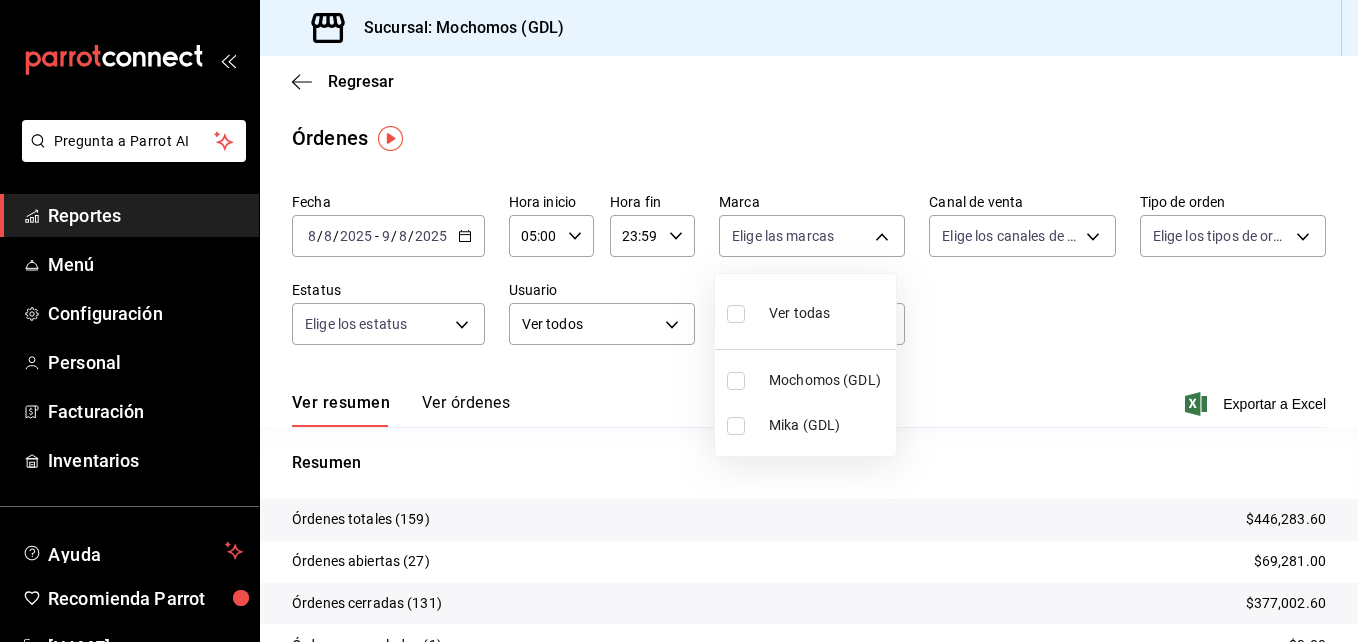 click at bounding box center (736, 426) 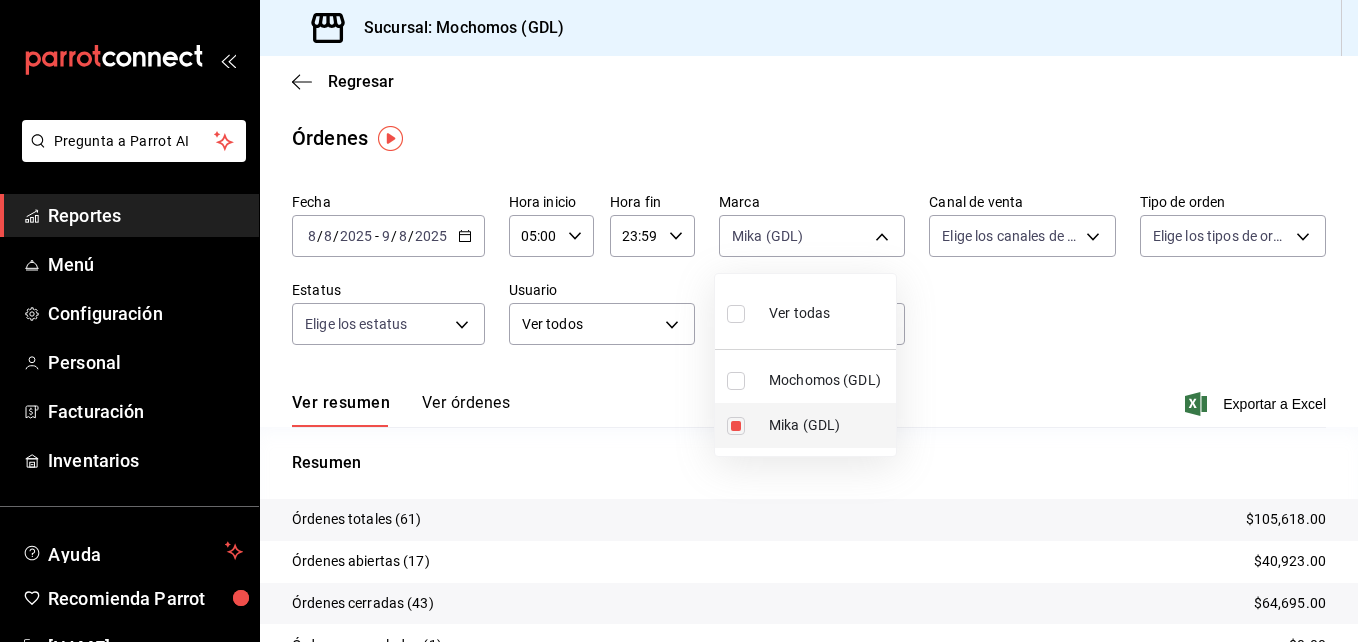 click at bounding box center (736, 426) 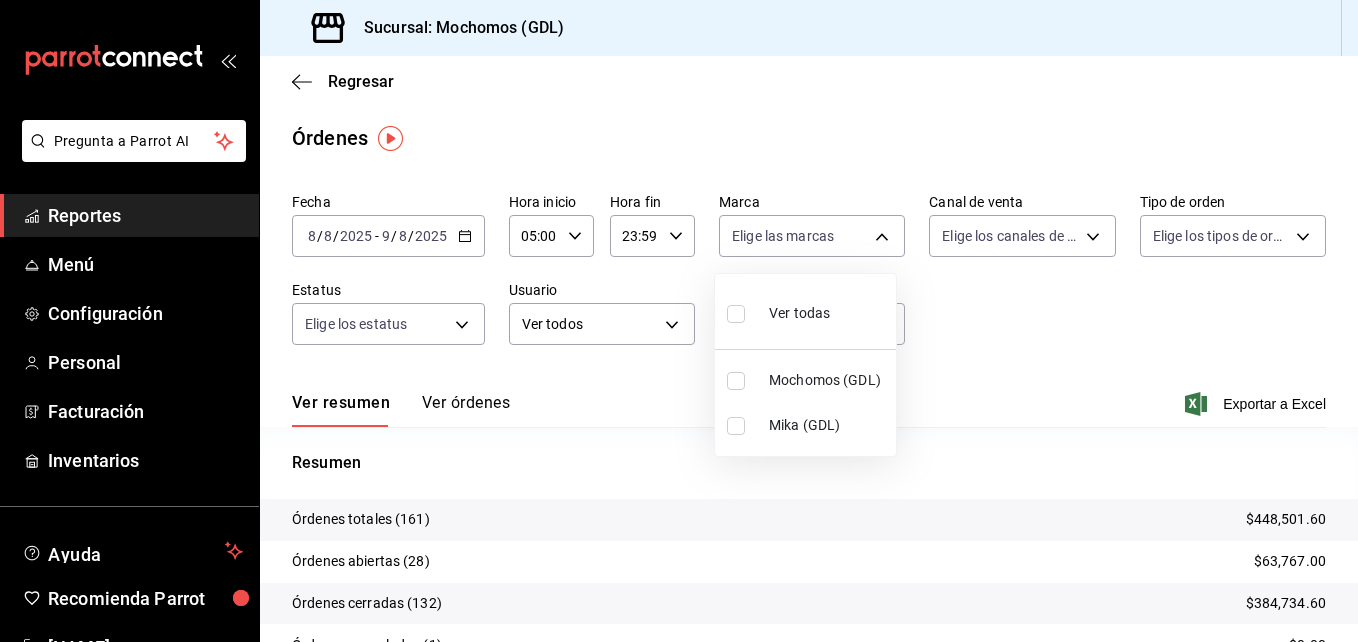 click at bounding box center (736, 426) 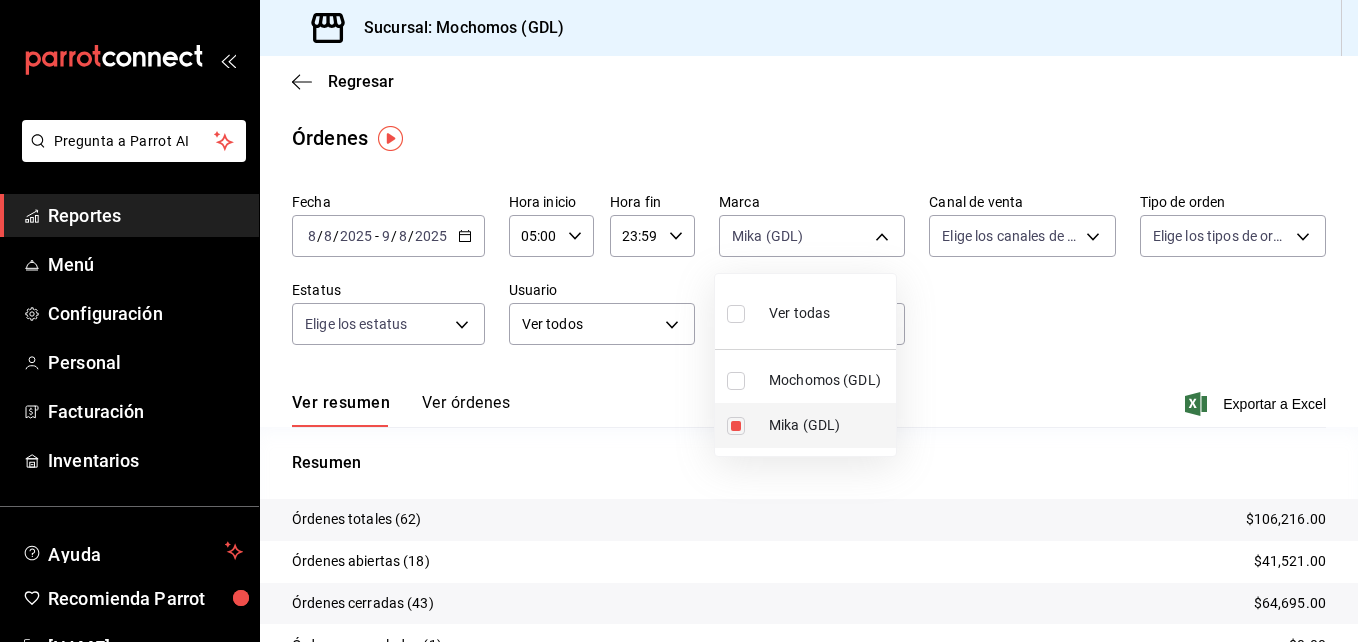 click at bounding box center (736, 426) 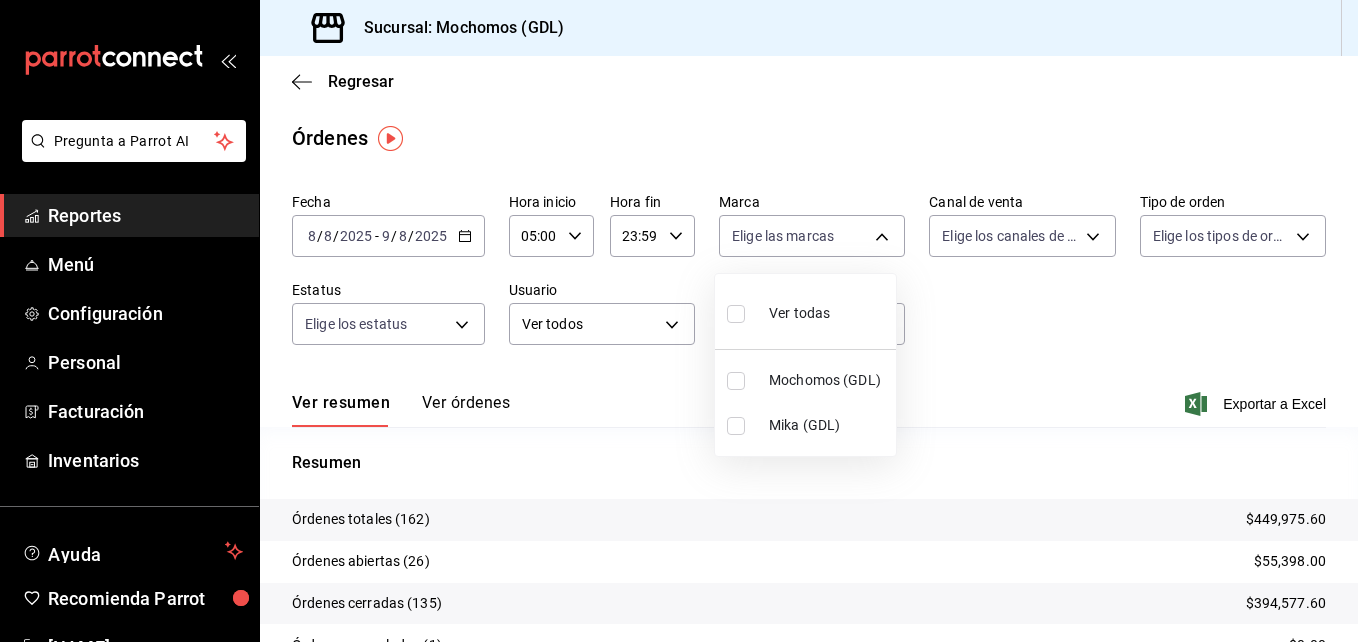 click at bounding box center (736, 426) 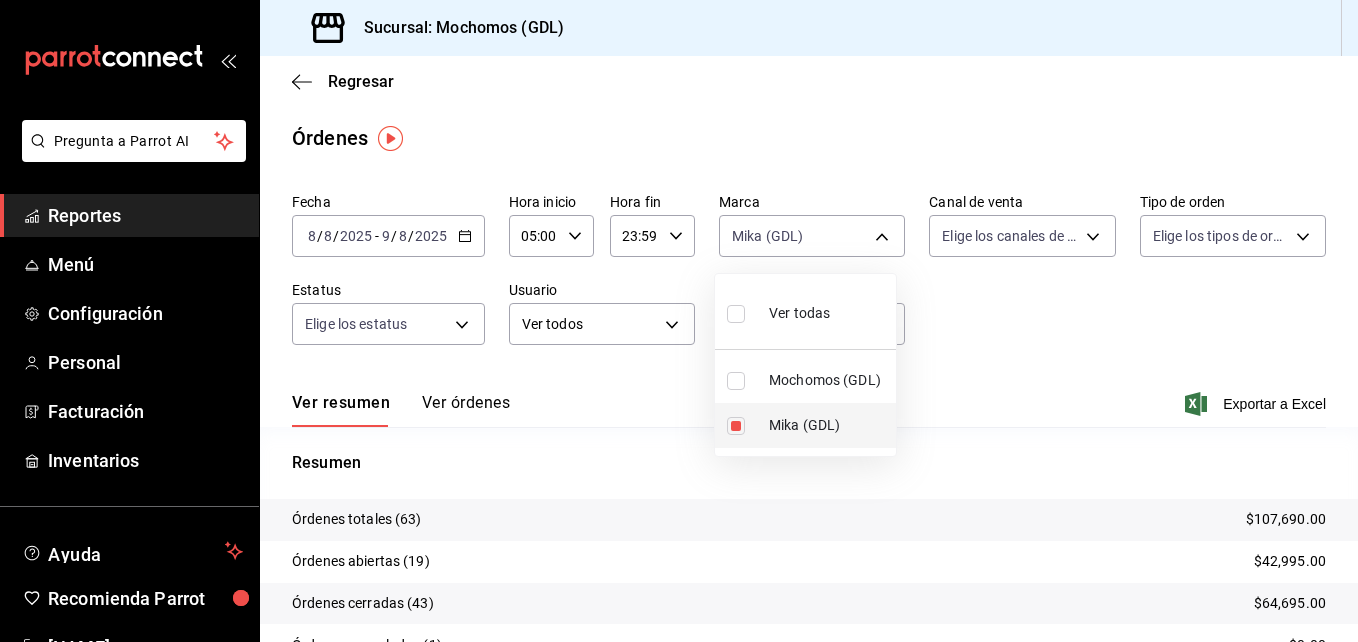 click at bounding box center (736, 426) 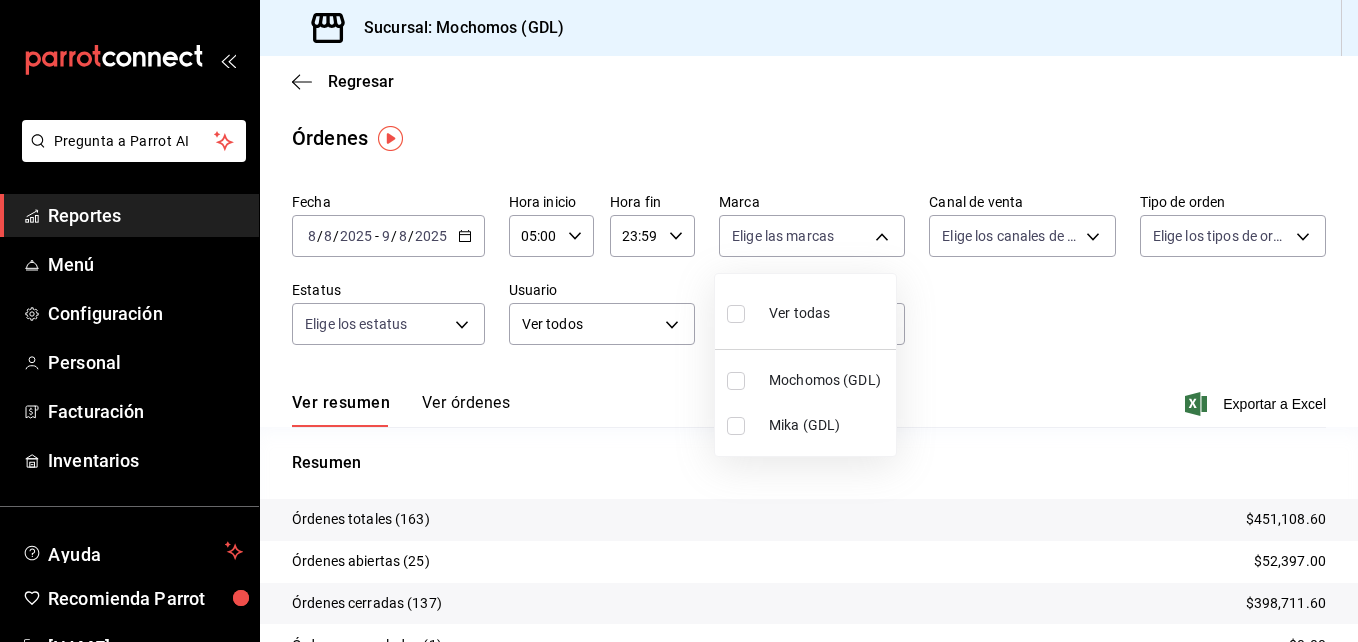 click at bounding box center (736, 426) 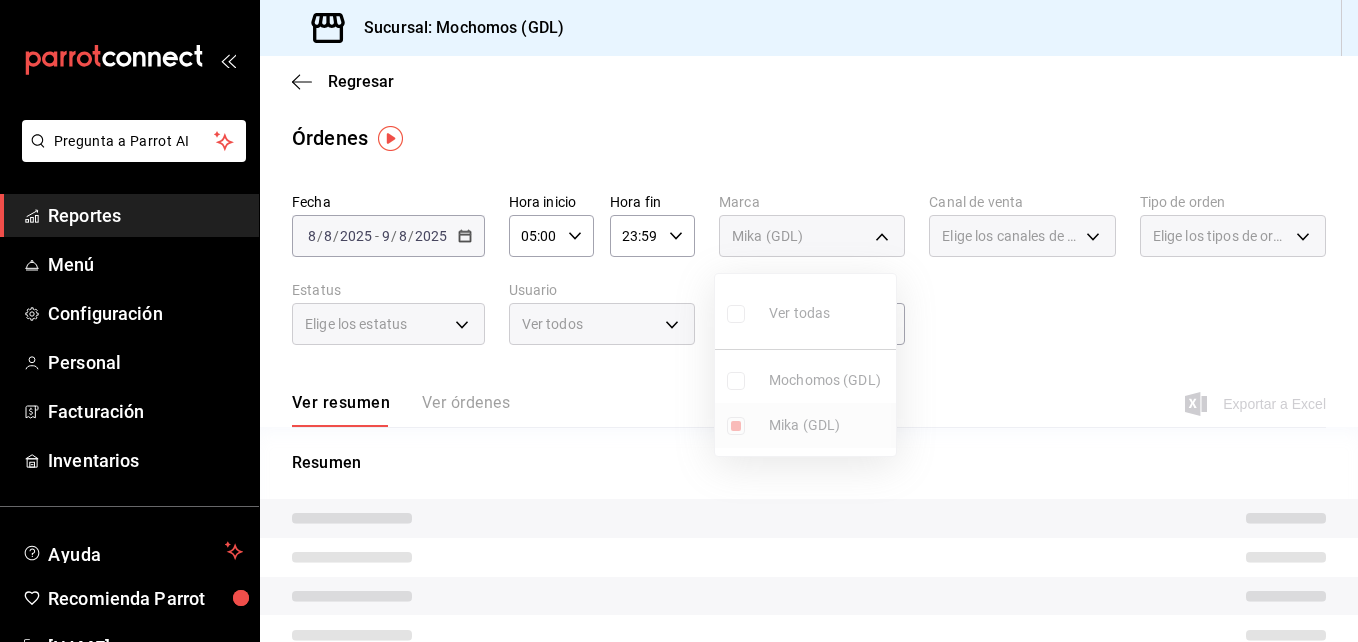 type on "9cac9703-0c5a-4d8b-addd-5b6b571d65b9" 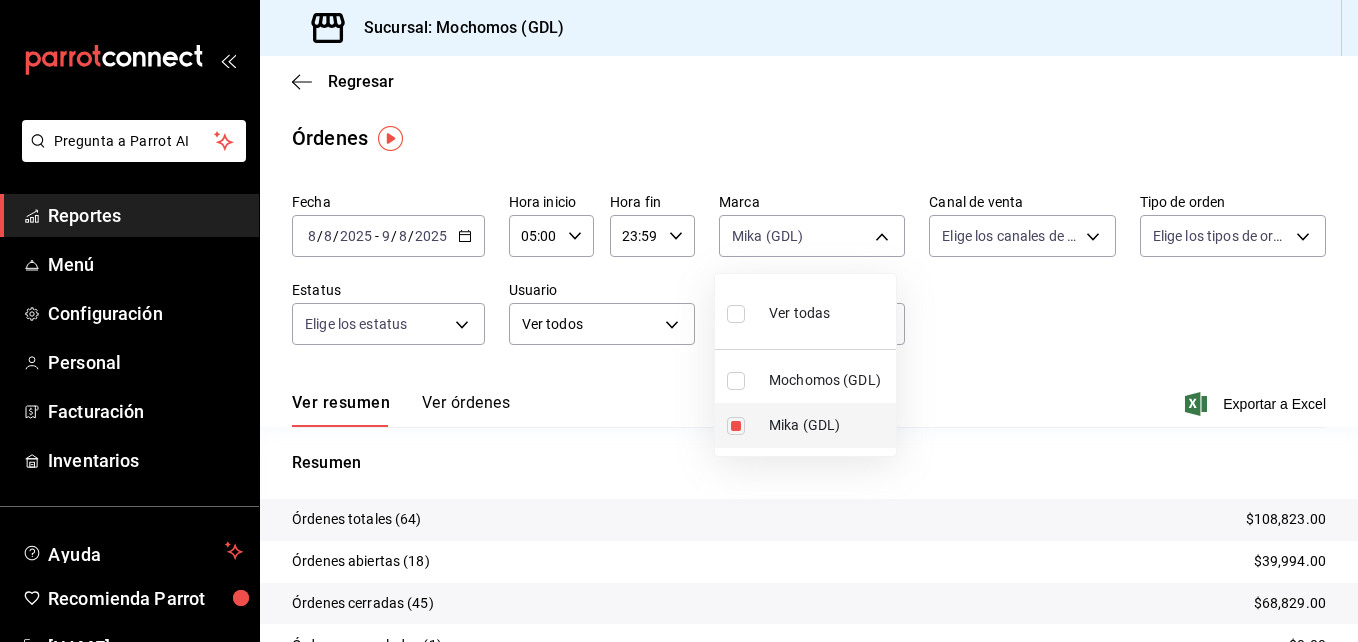 click at bounding box center [736, 426] 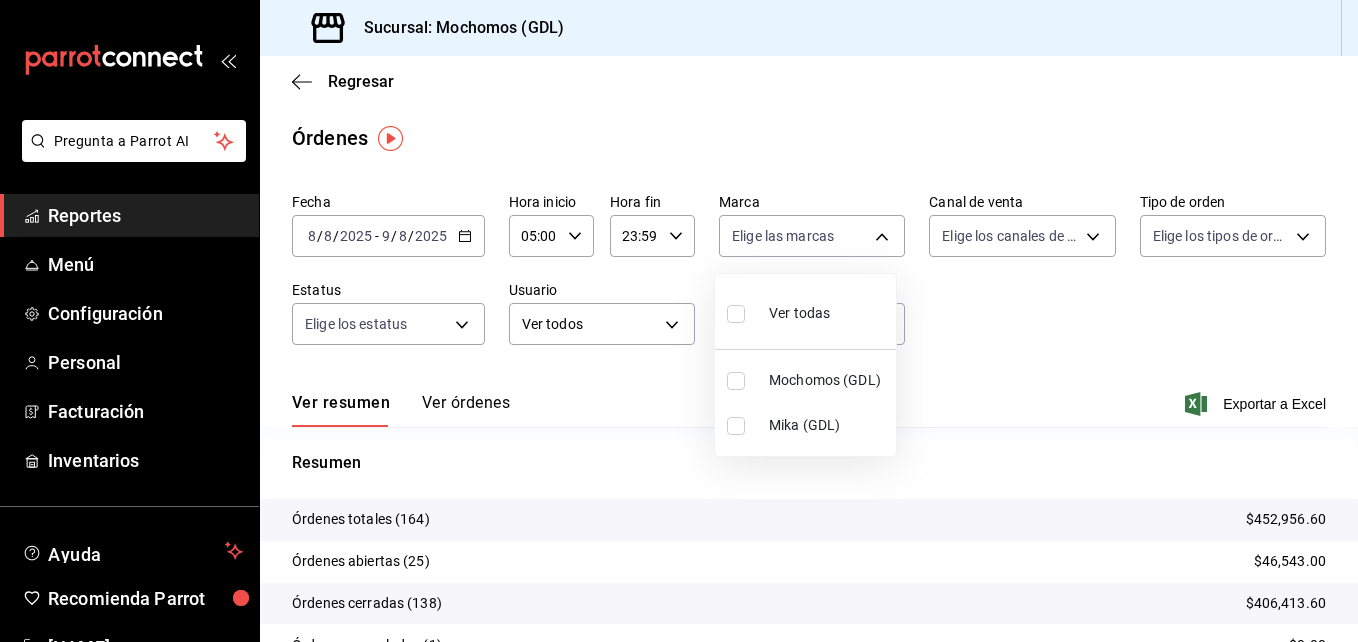 click at bounding box center (736, 426) 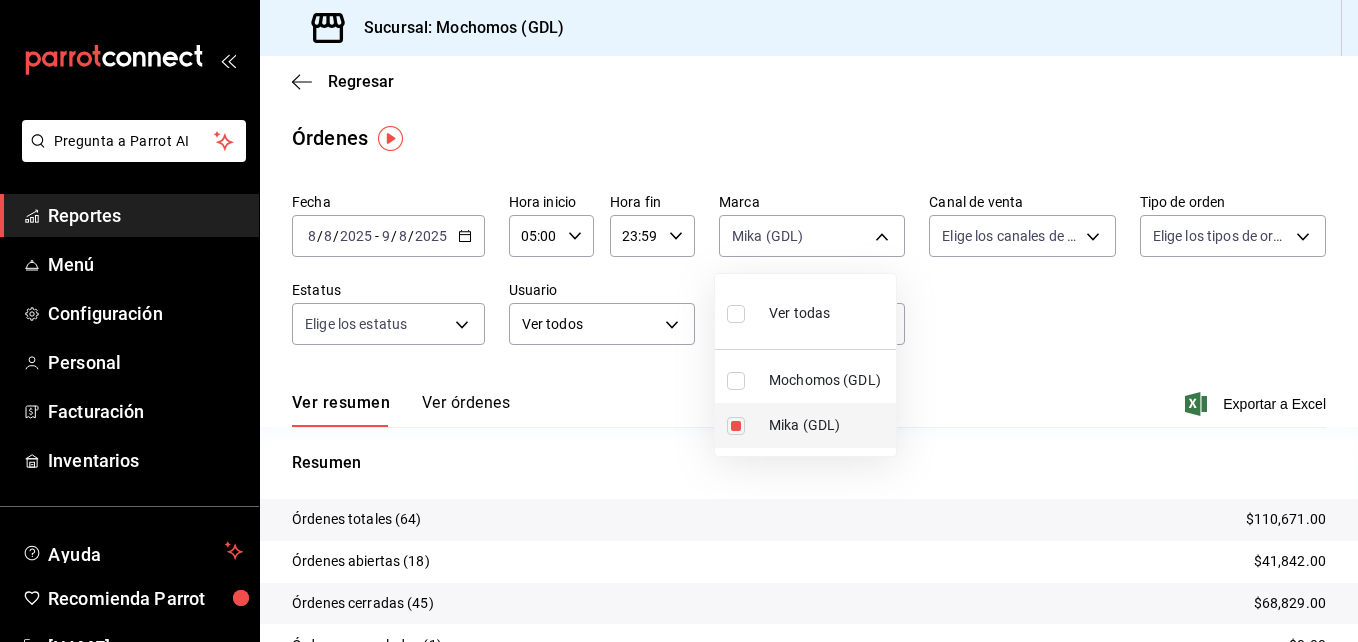 click at bounding box center (736, 426) 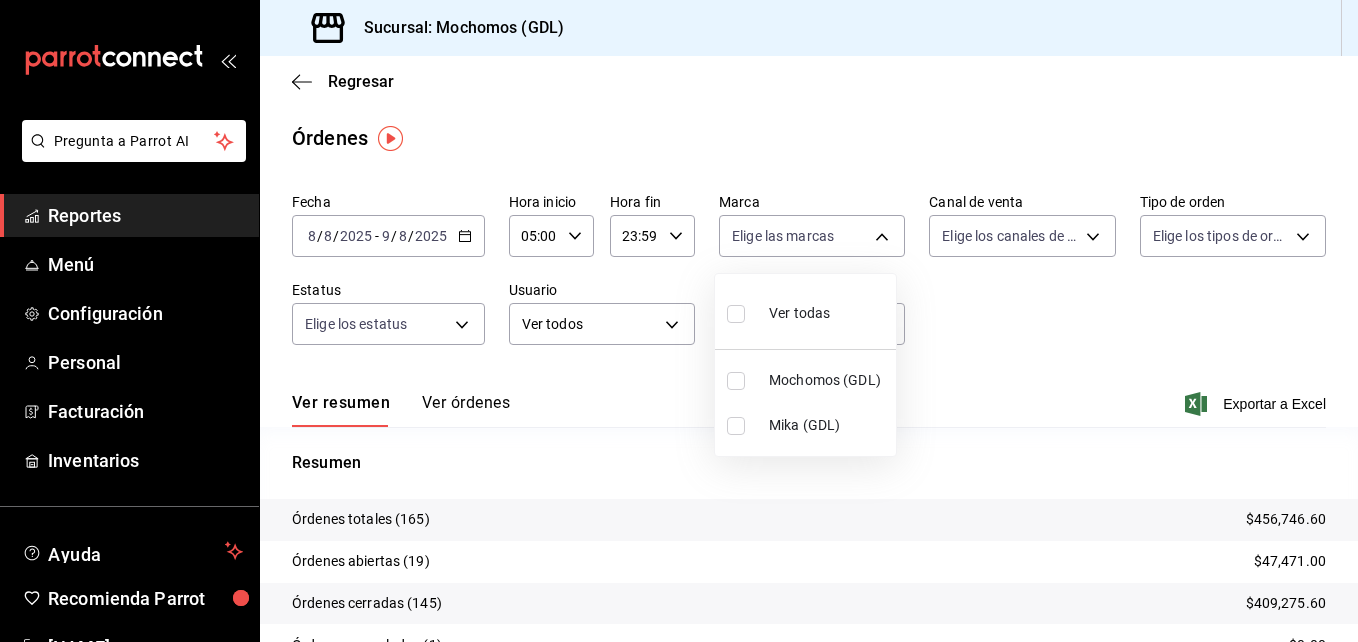 click at bounding box center (736, 426) 